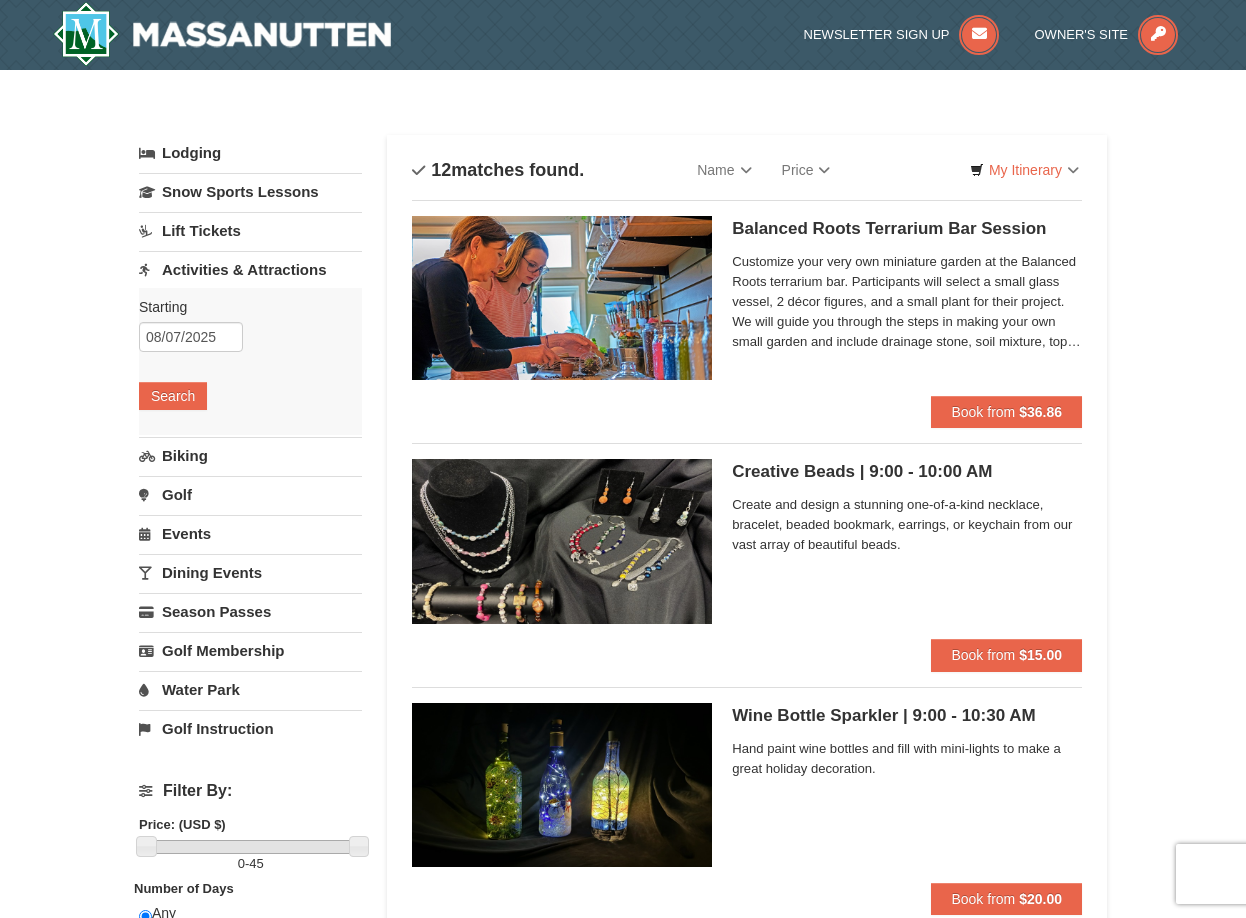 scroll, scrollTop: 0, scrollLeft: 0, axis: both 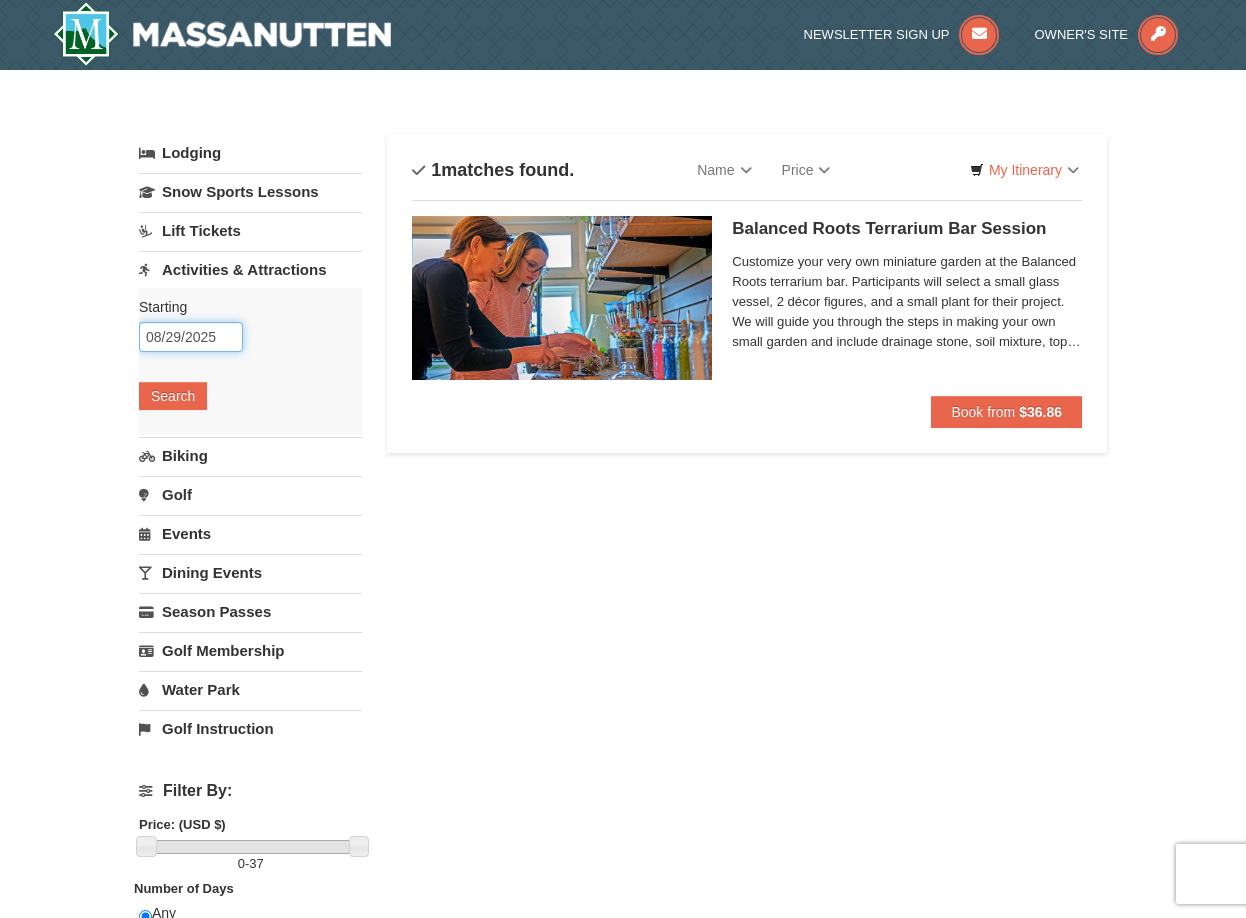 click on "08/29/2025" at bounding box center (191, 337) 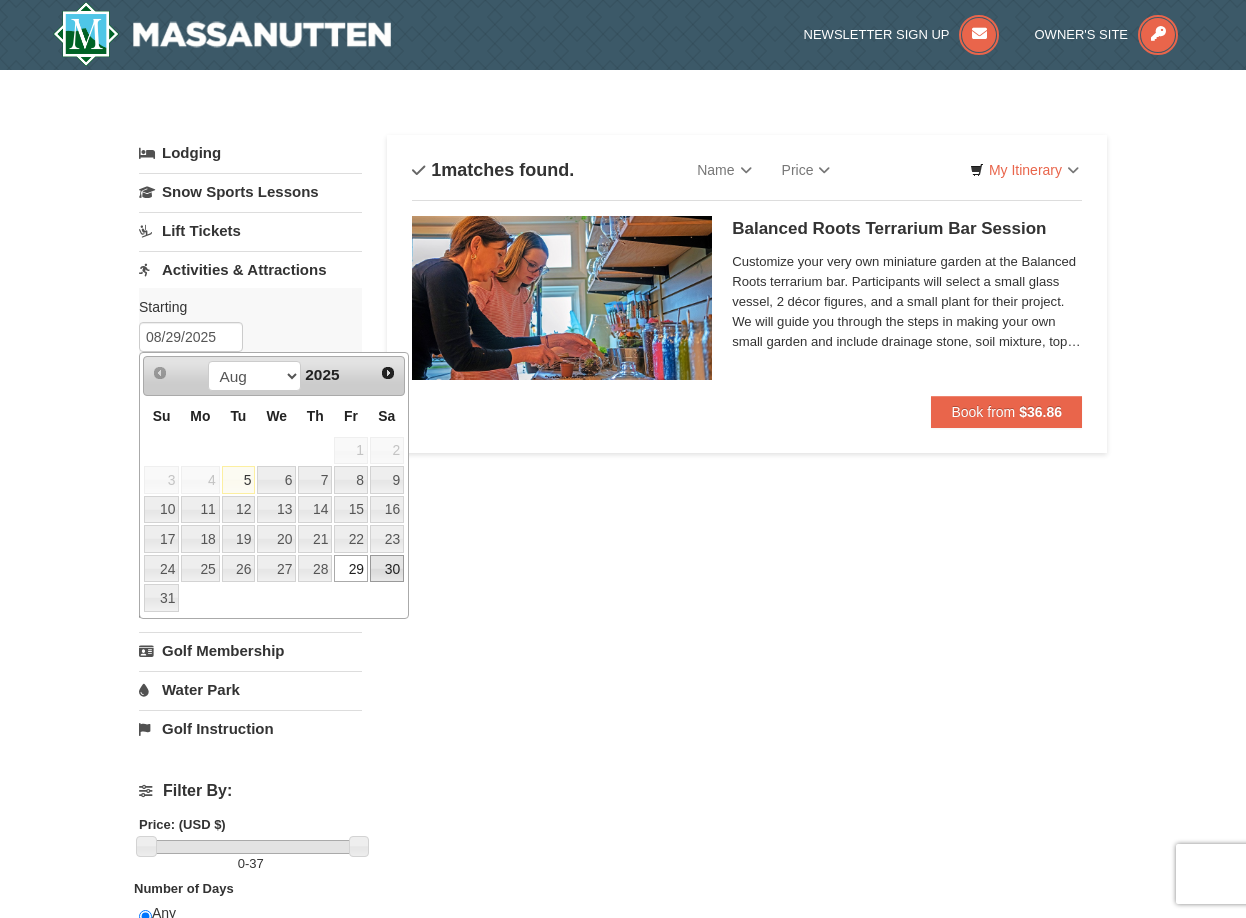 click on "30" at bounding box center [387, 569] 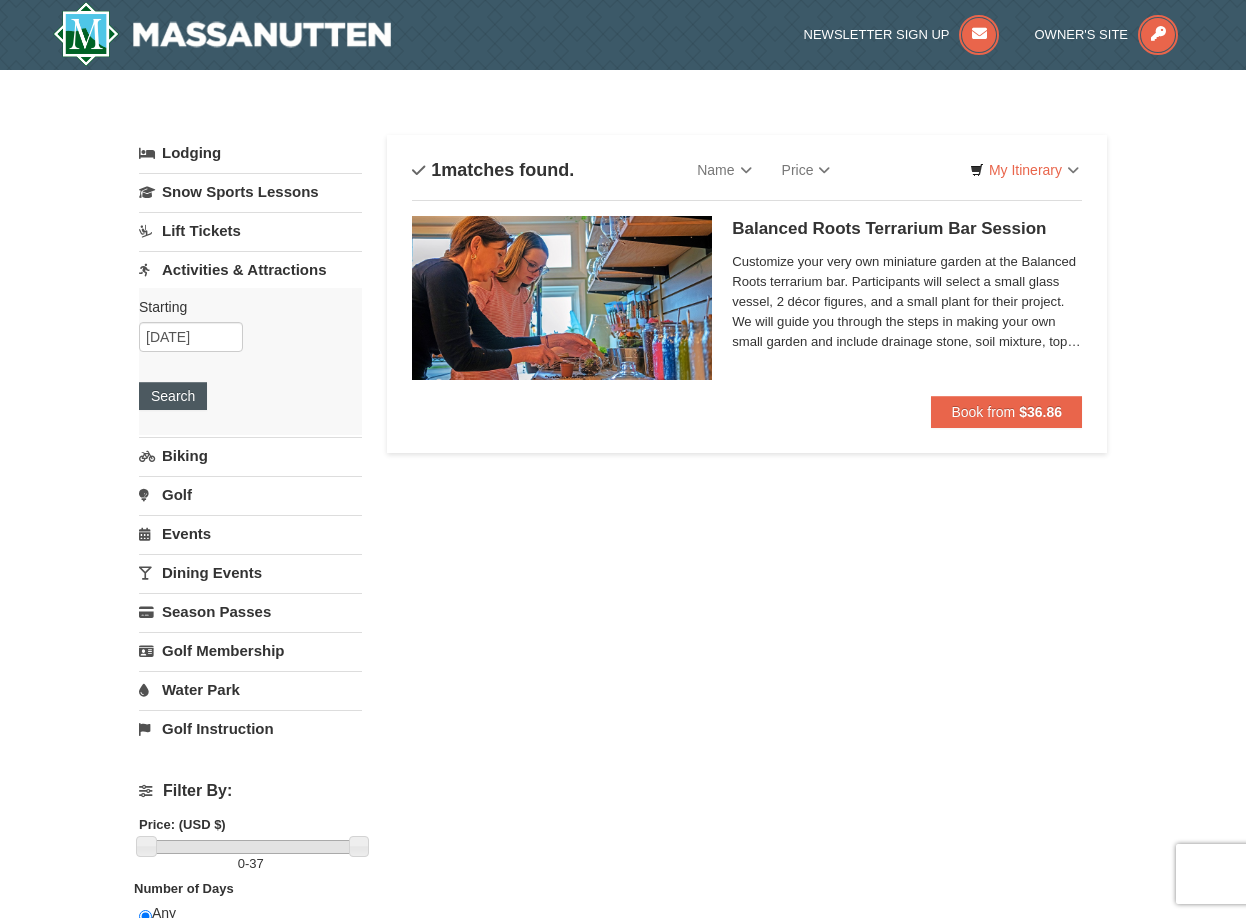 click on "Search" at bounding box center [173, 396] 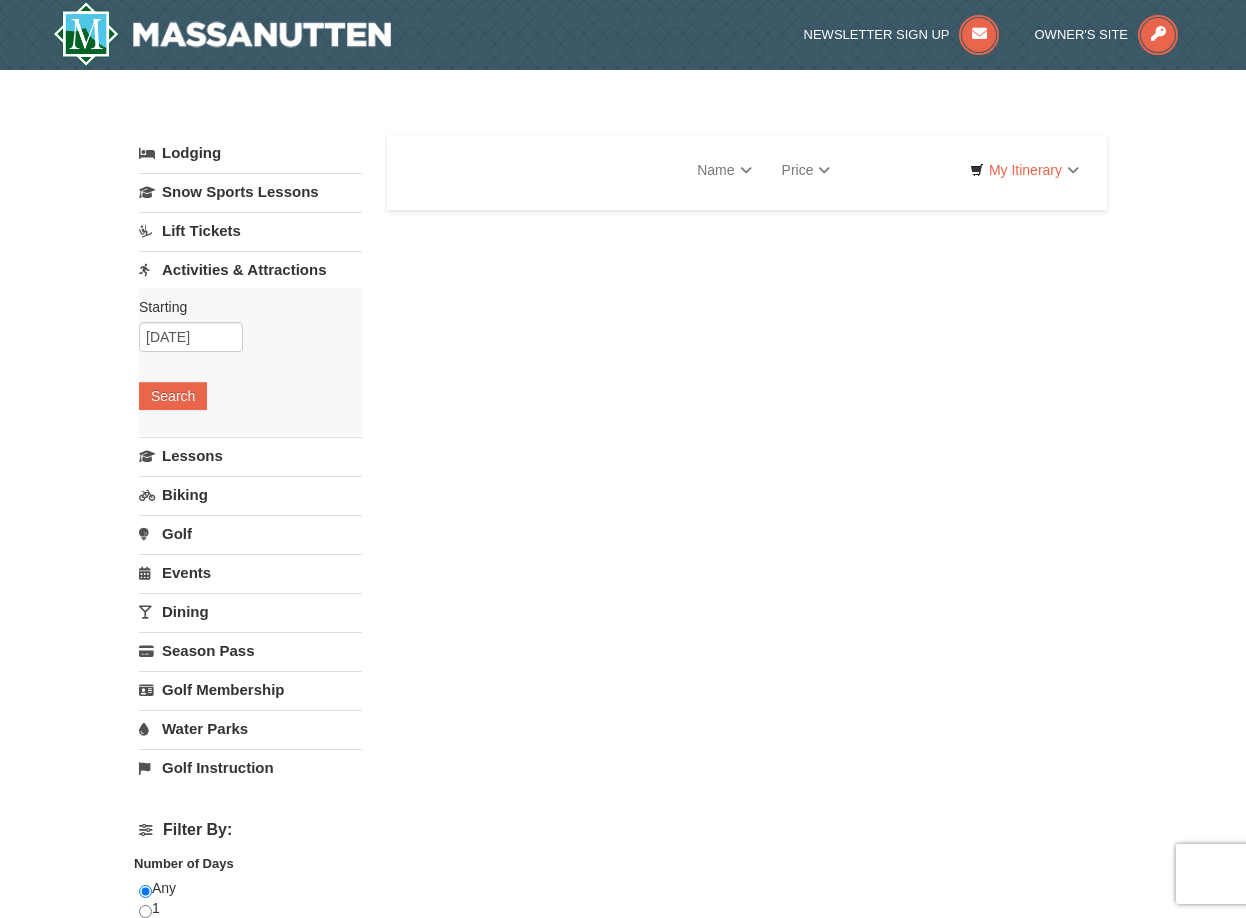 scroll, scrollTop: 0, scrollLeft: 0, axis: both 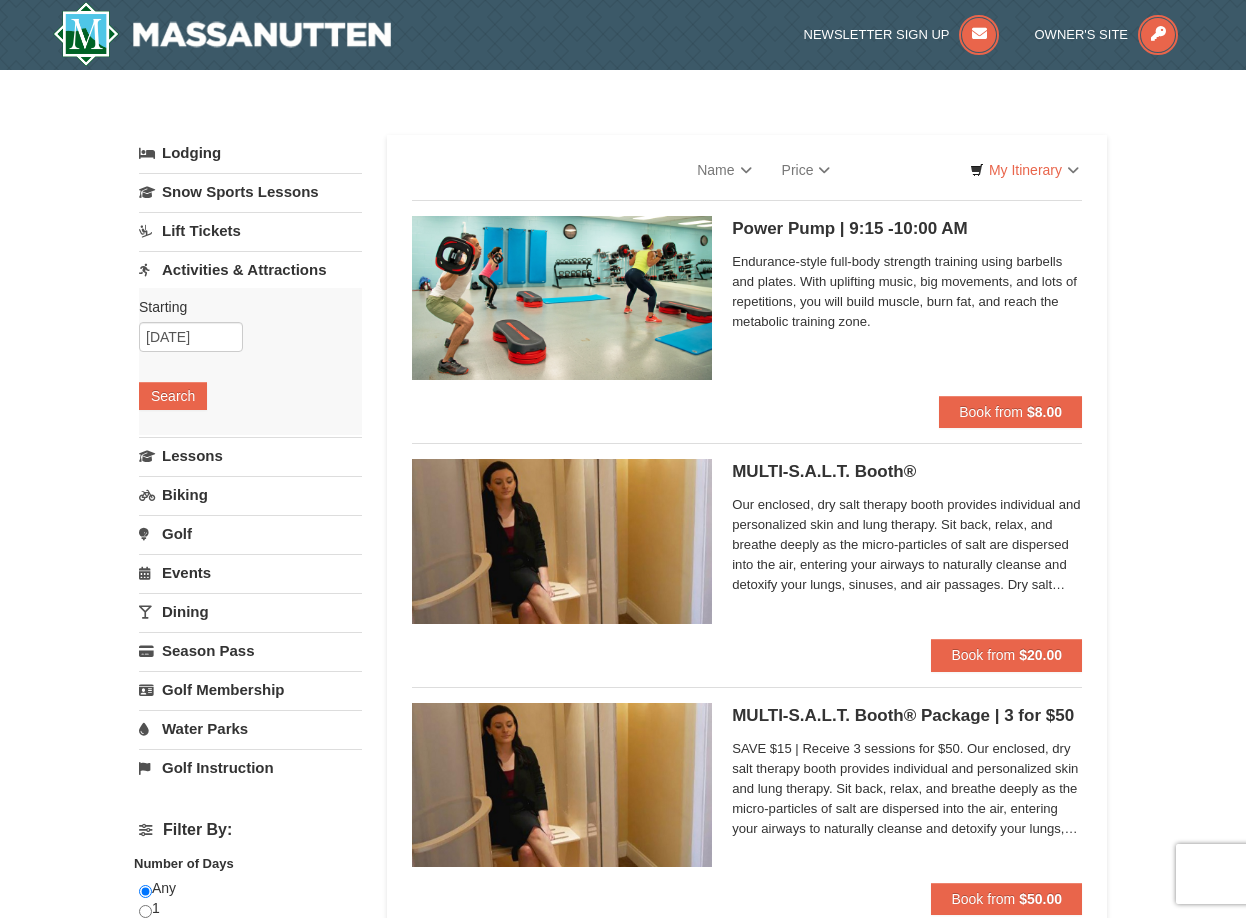 select on "8" 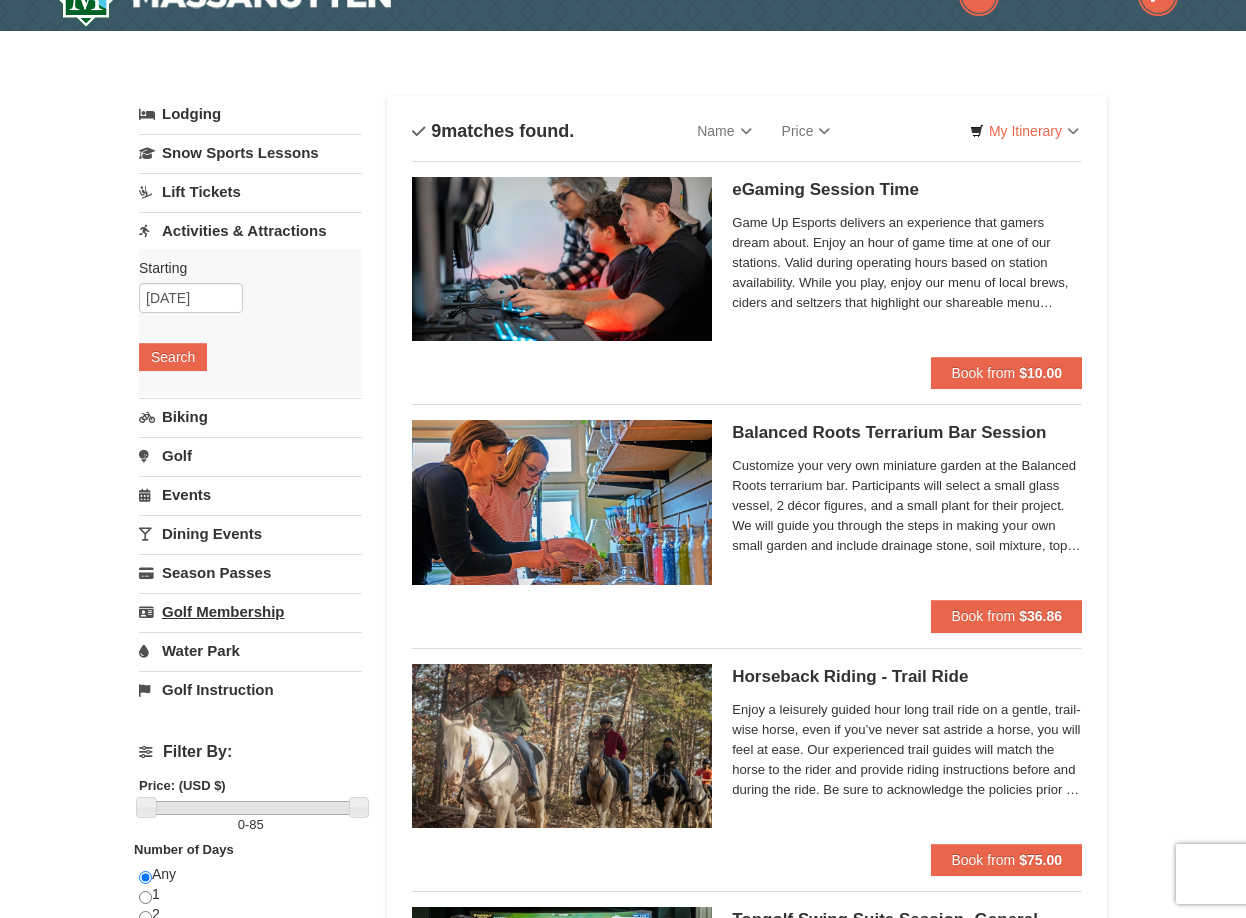 scroll, scrollTop: 0, scrollLeft: 0, axis: both 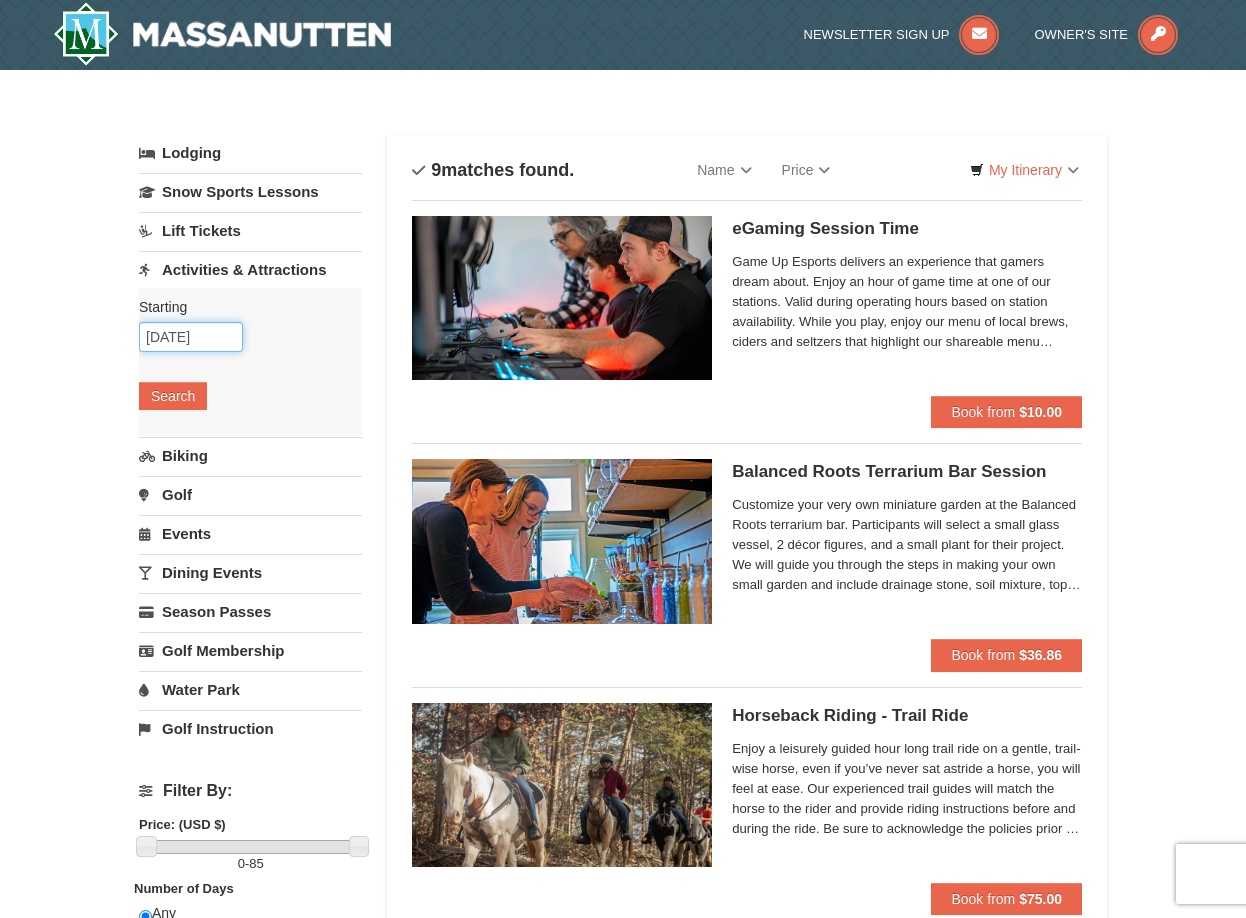 click on "08/30/2025" at bounding box center (191, 337) 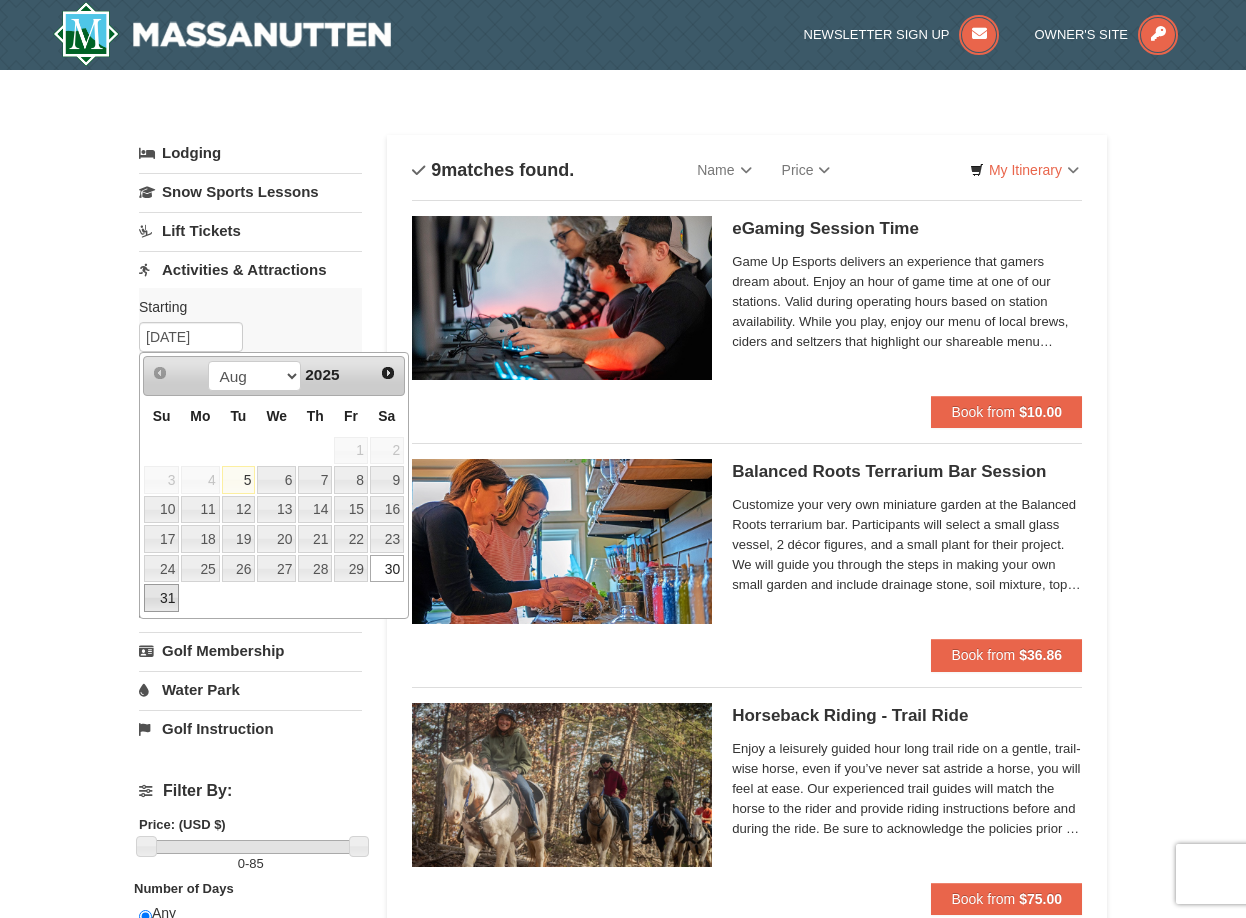 click on "31" at bounding box center [161, 598] 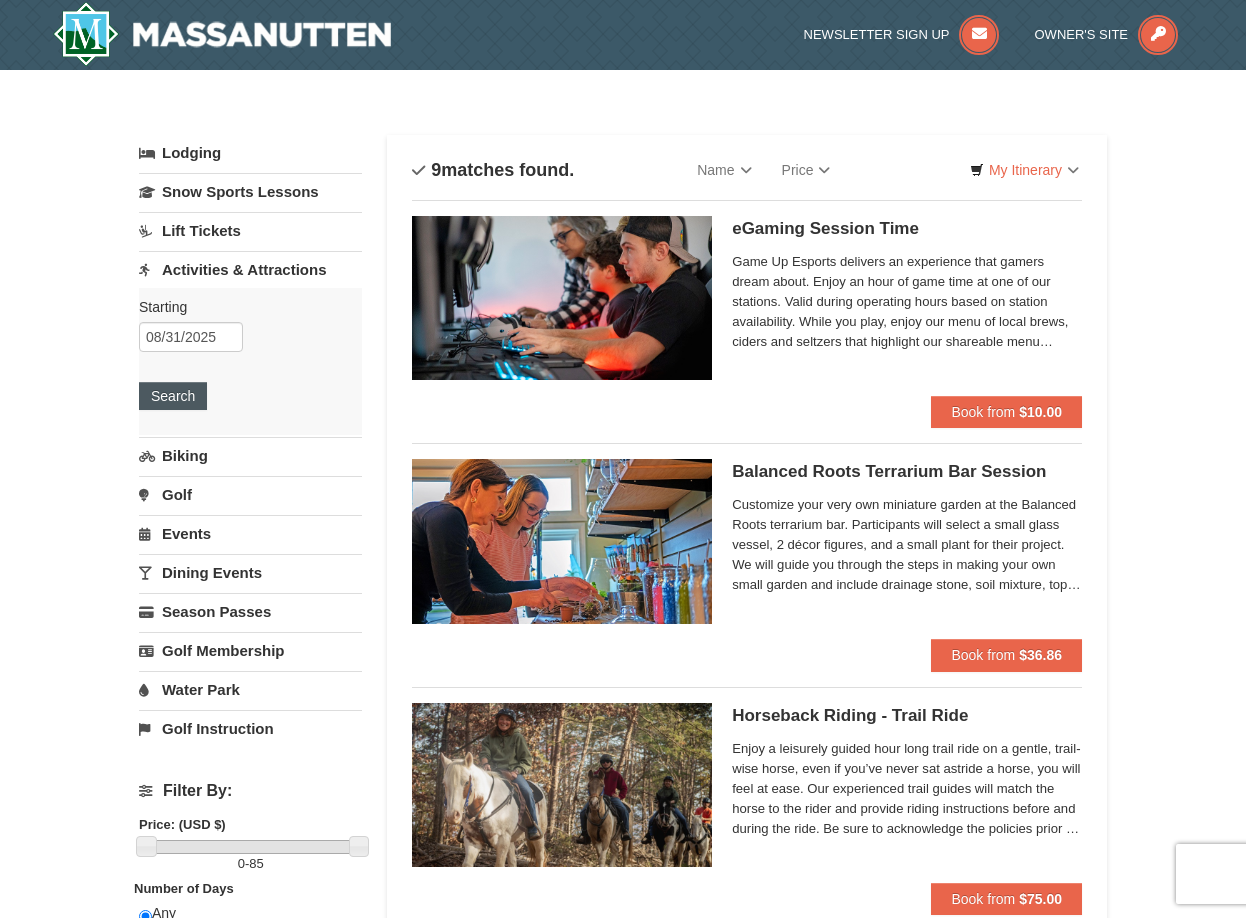 click on "Search" at bounding box center [173, 396] 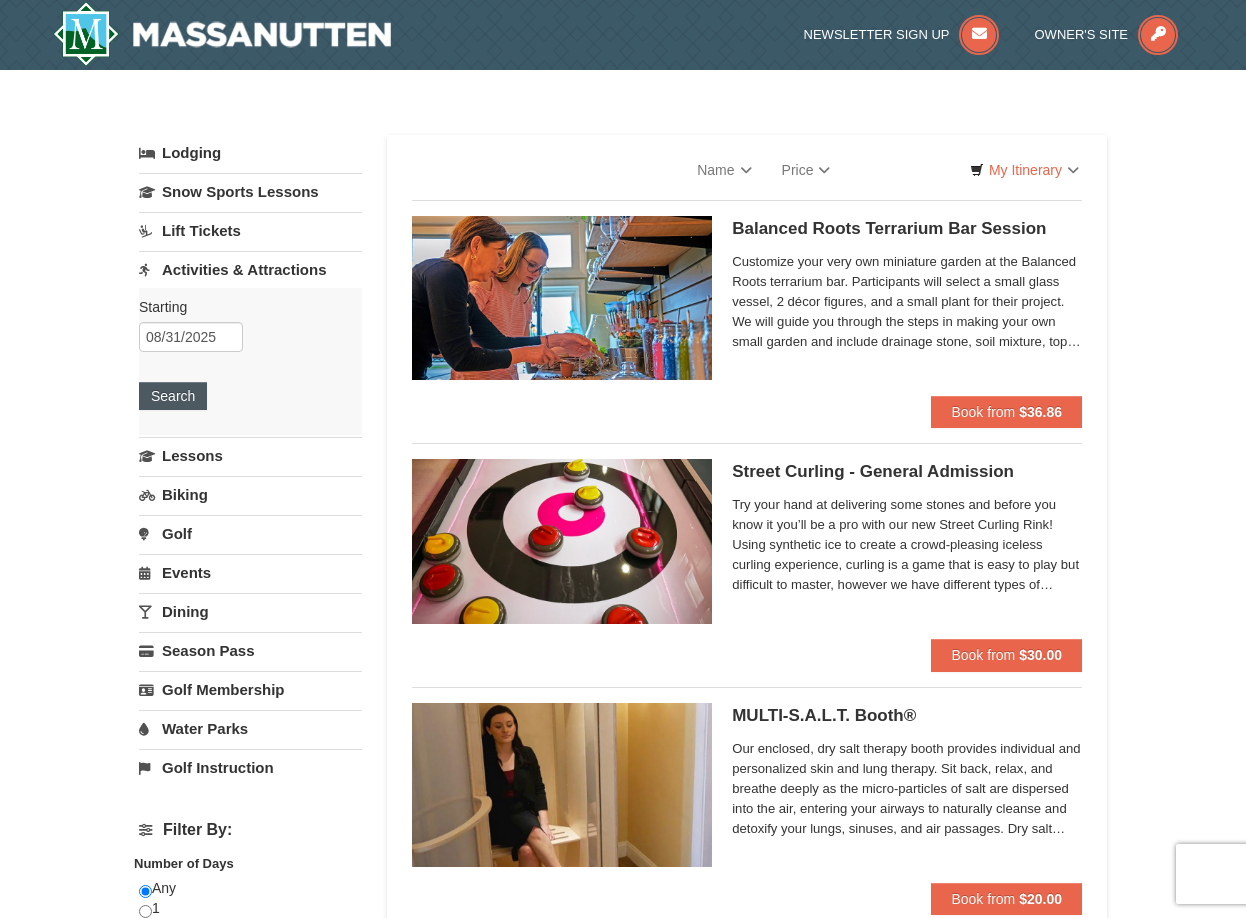 scroll, scrollTop: 0, scrollLeft: 0, axis: both 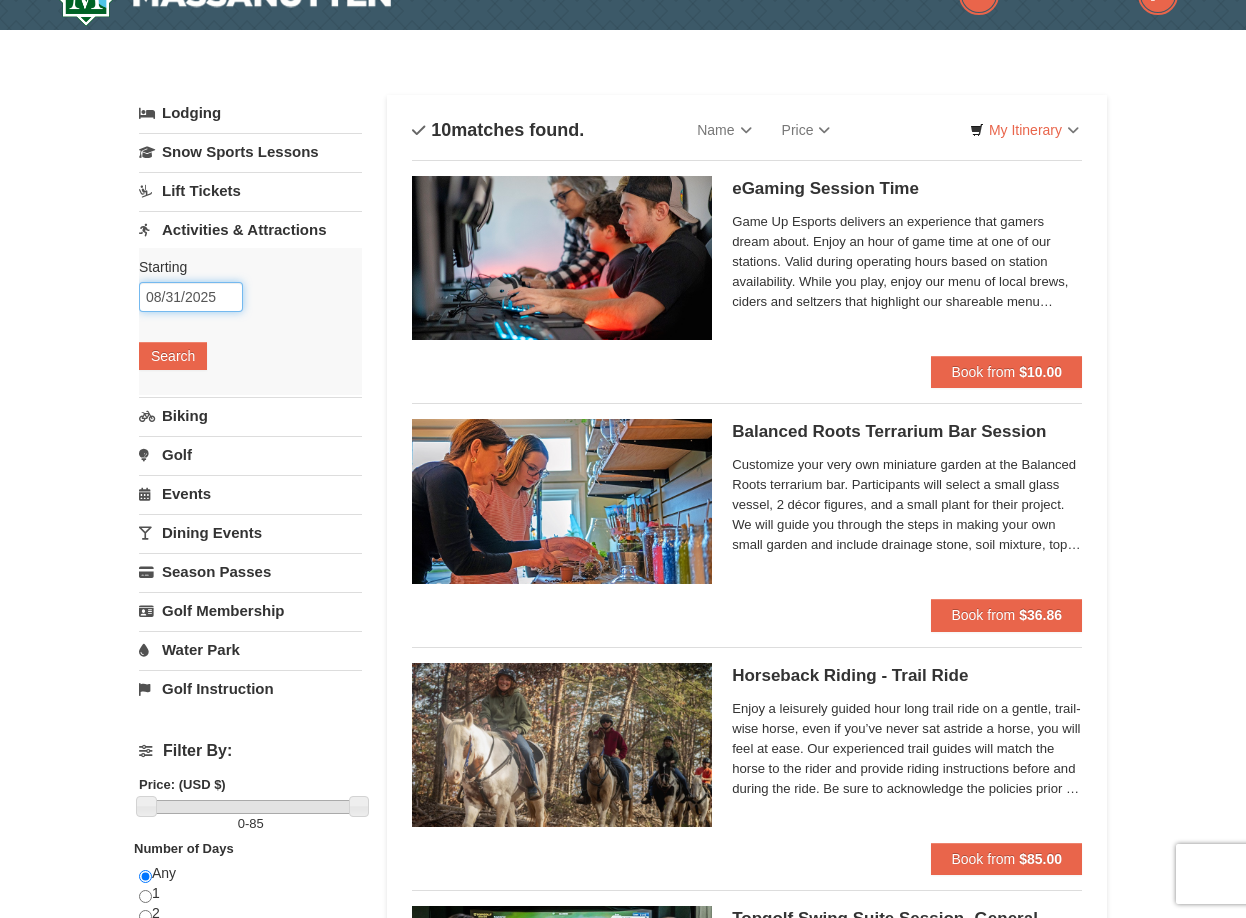 click on "08/31/2025" at bounding box center [191, 297] 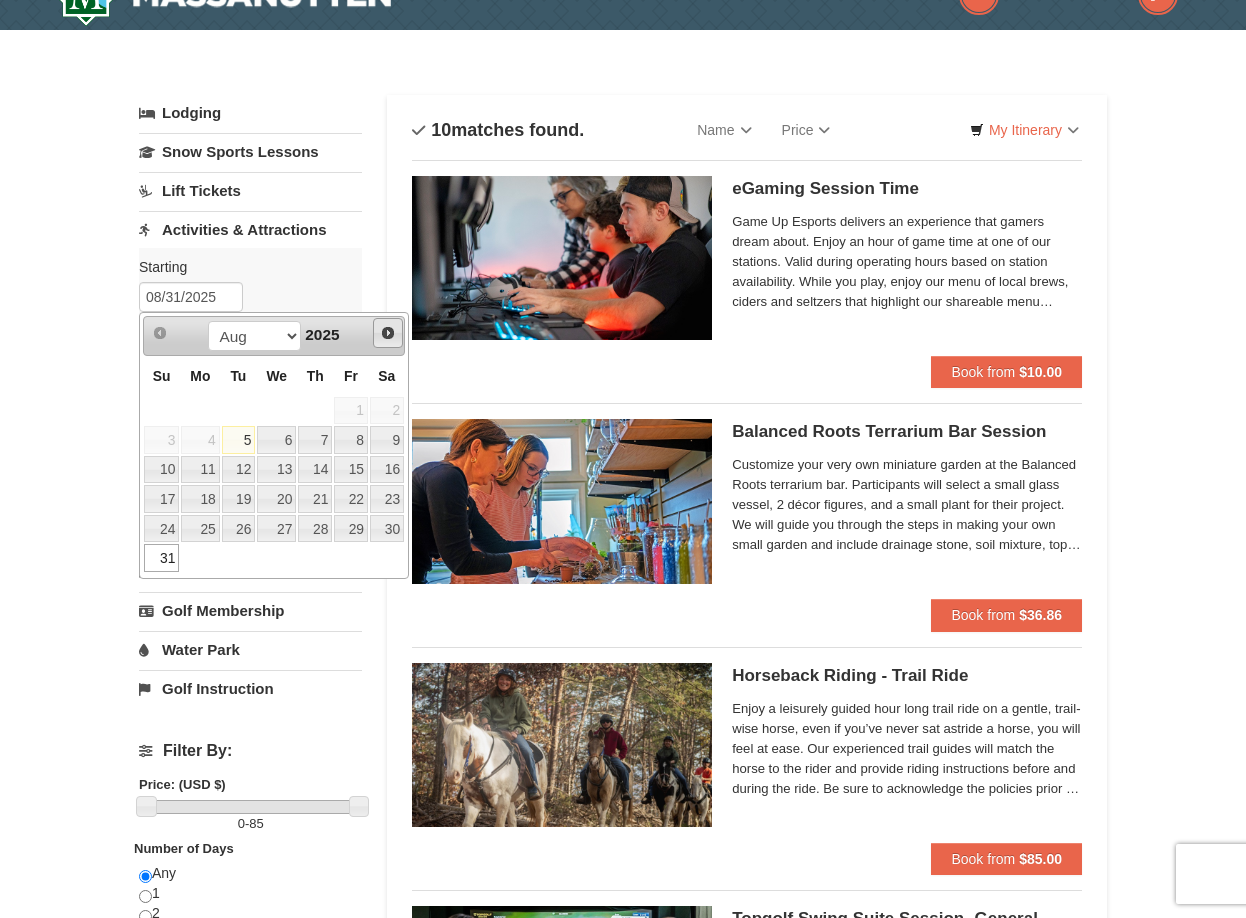 click on "Next" at bounding box center [388, 333] 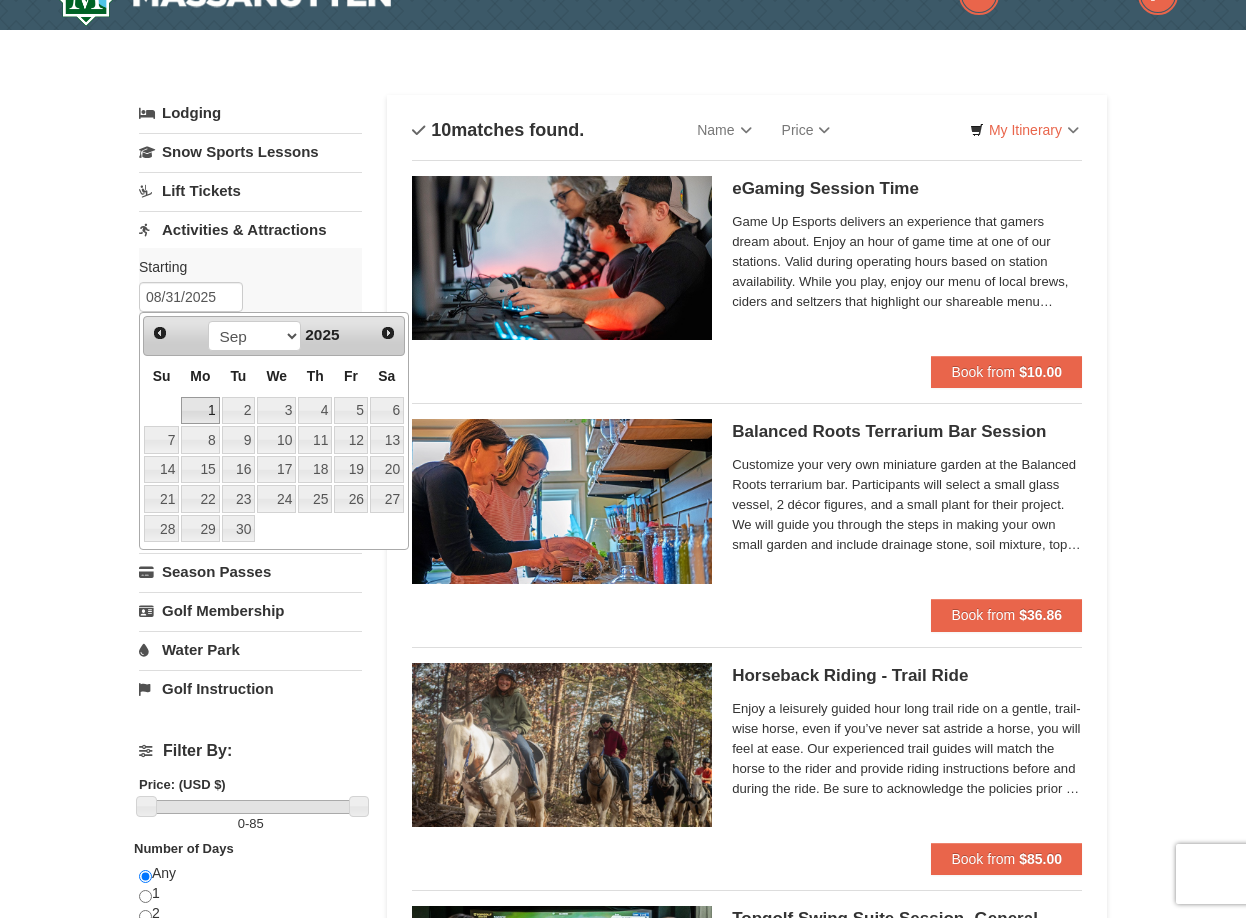 click on "1" at bounding box center [200, 411] 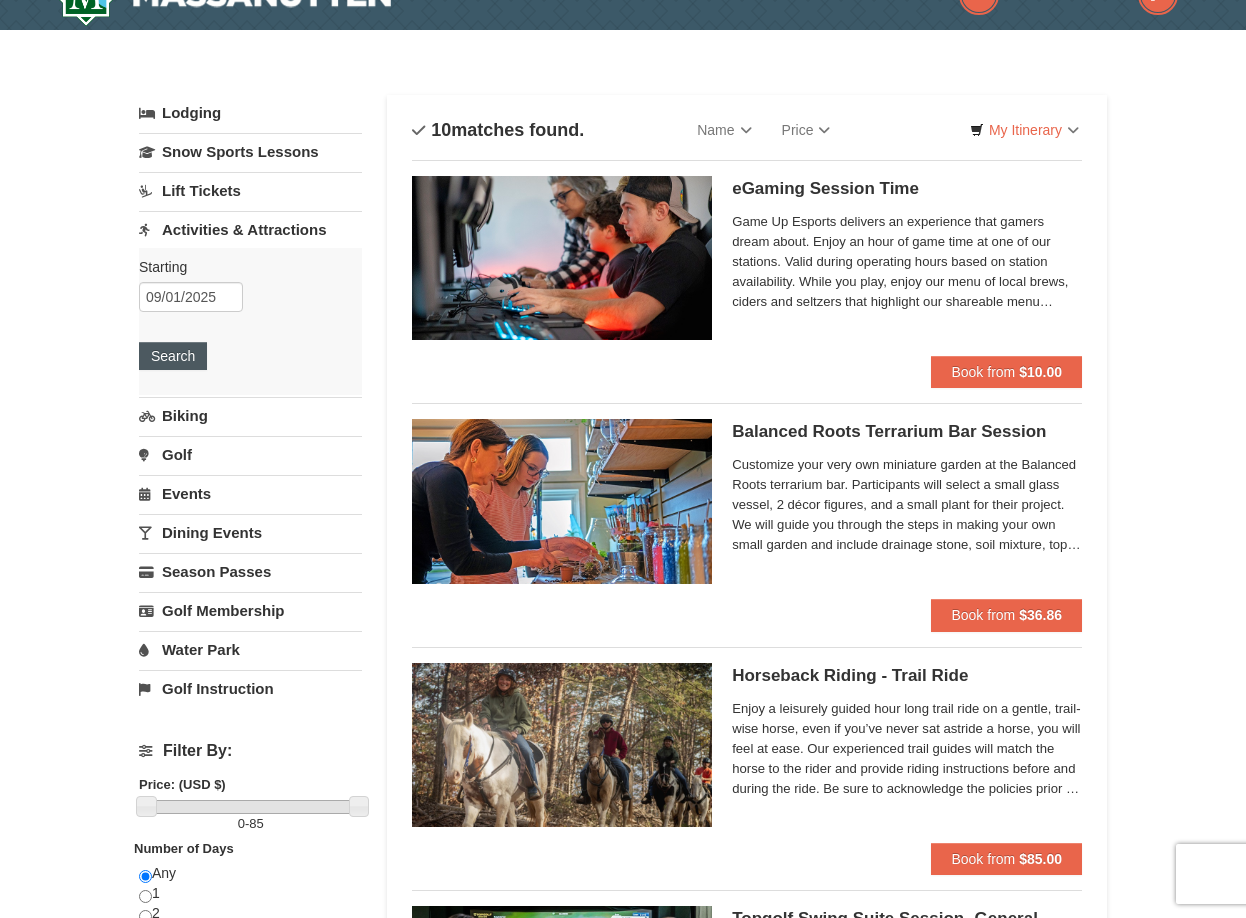 click on "Search" at bounding box center [173, 356] 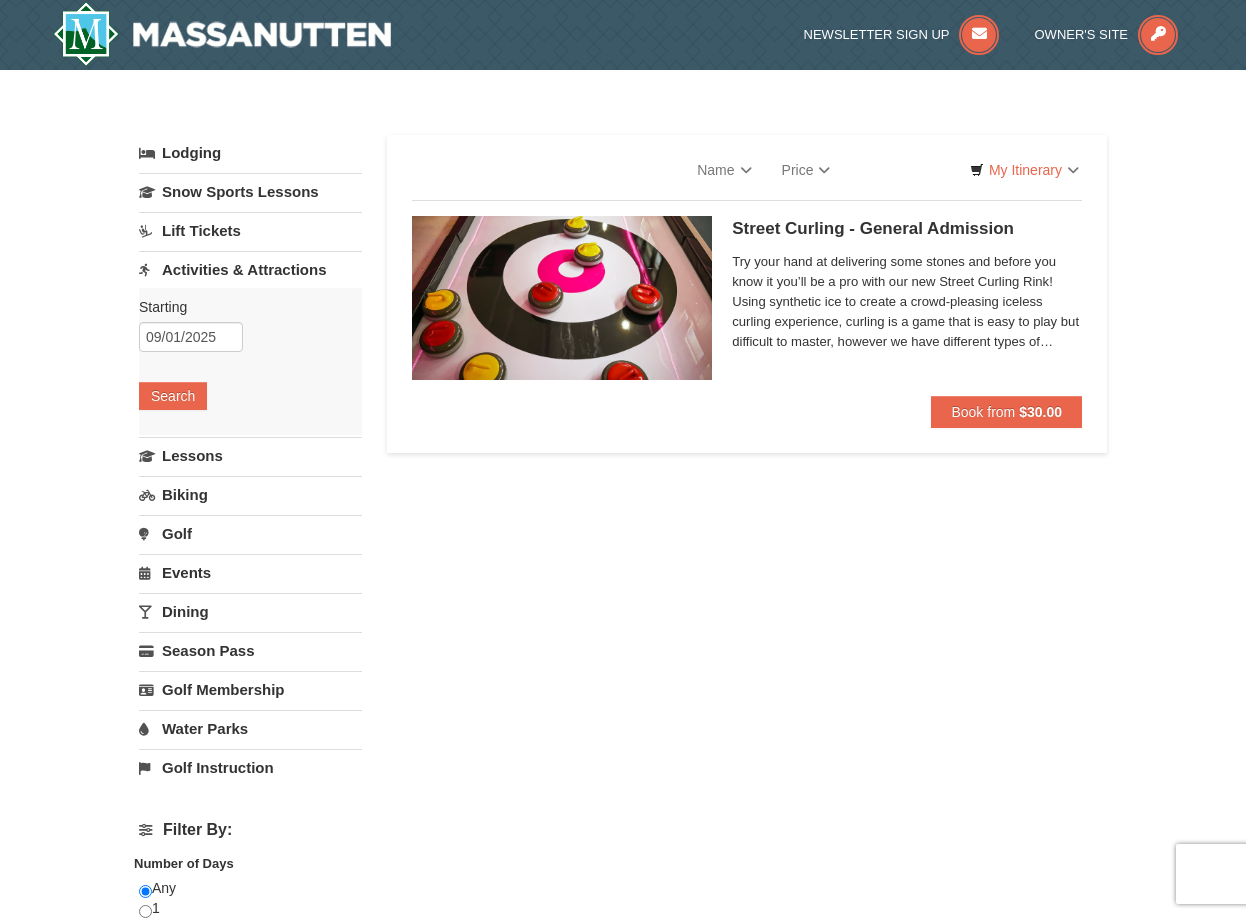 scroll, scrollTop: 0, scrollLeft: 0, axis: both 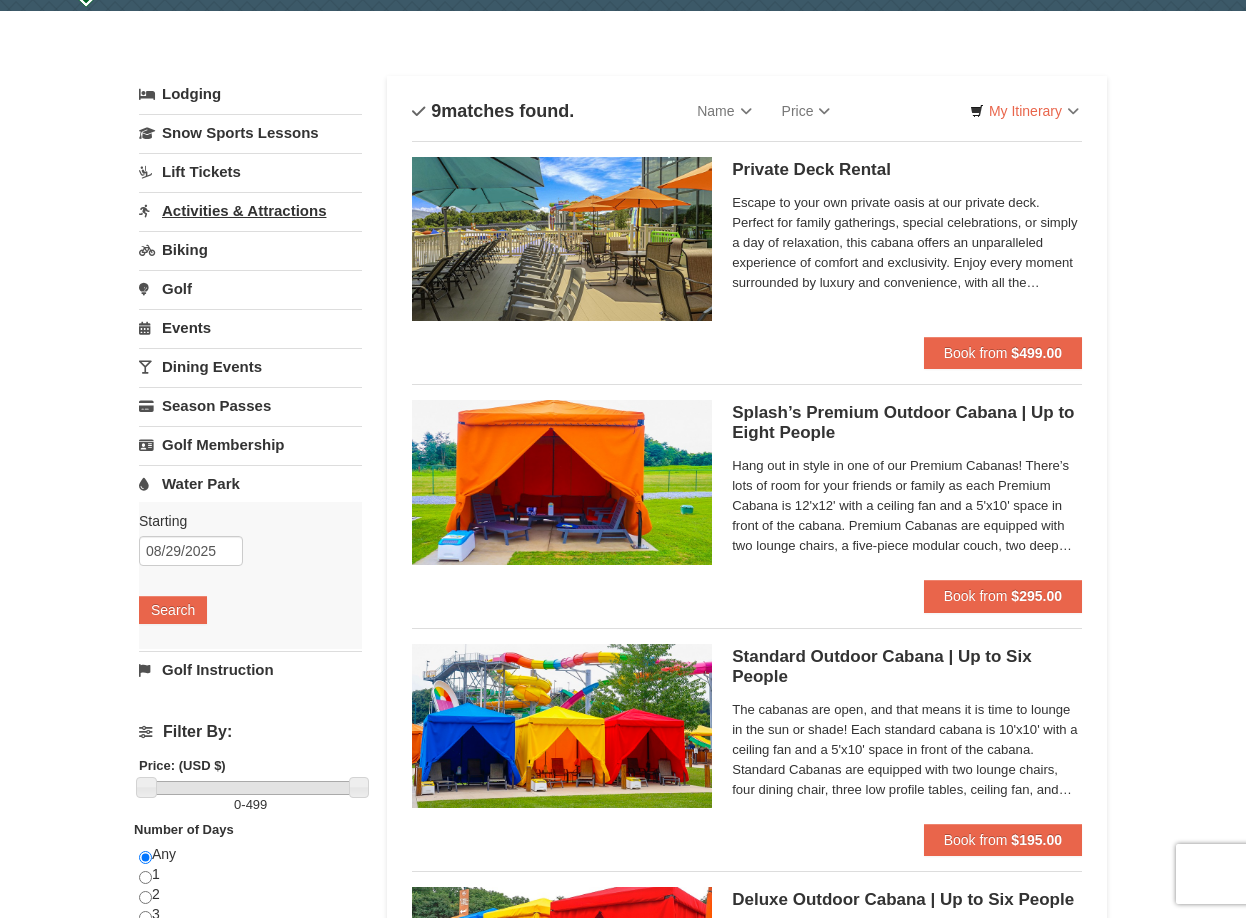 click on "Activities & Attractions" at bounding box center [250, 210] 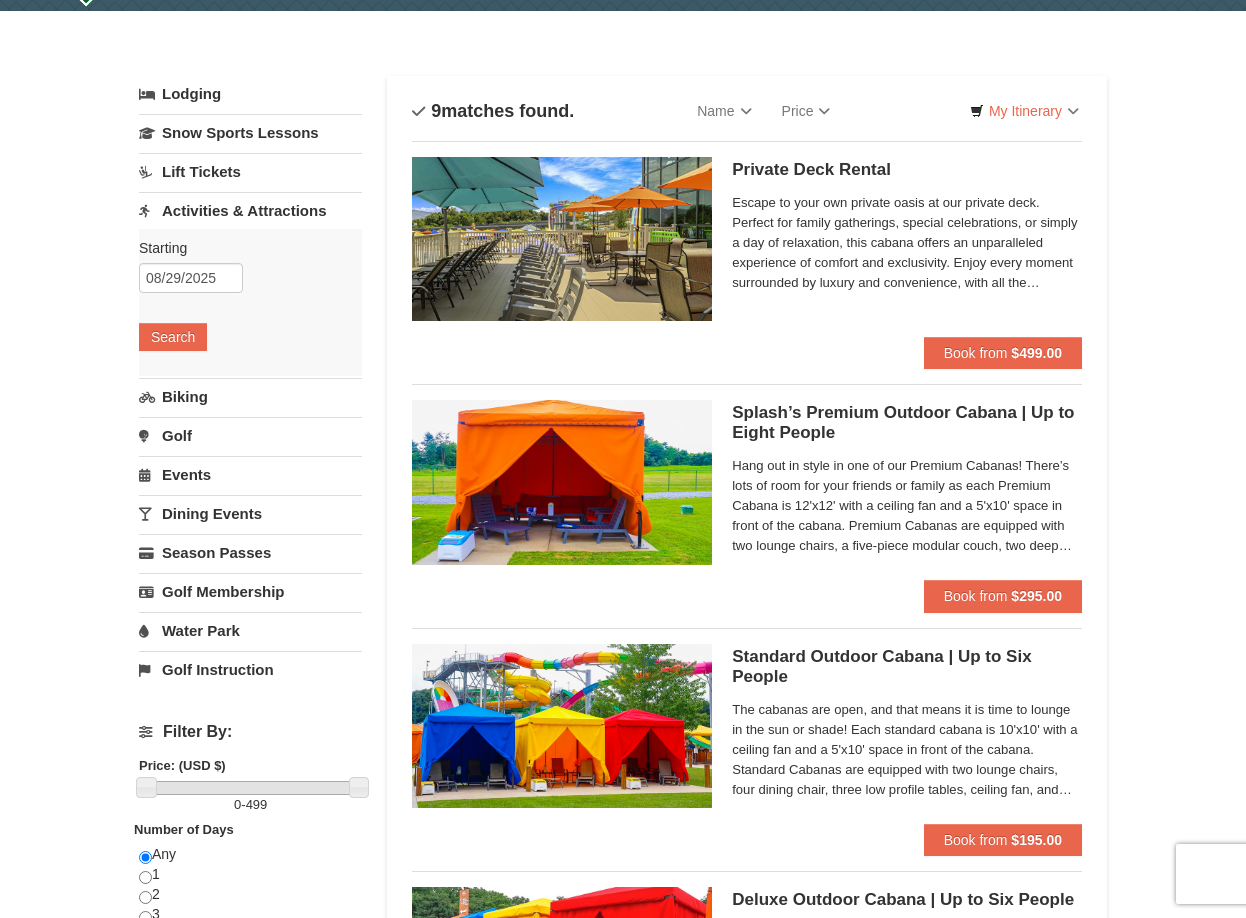 click on "Starting Please format dates MM/DD/YYYY Please format dates MM/DD/YYYY
[DATE]
Search" at bounding box center (250, 302) 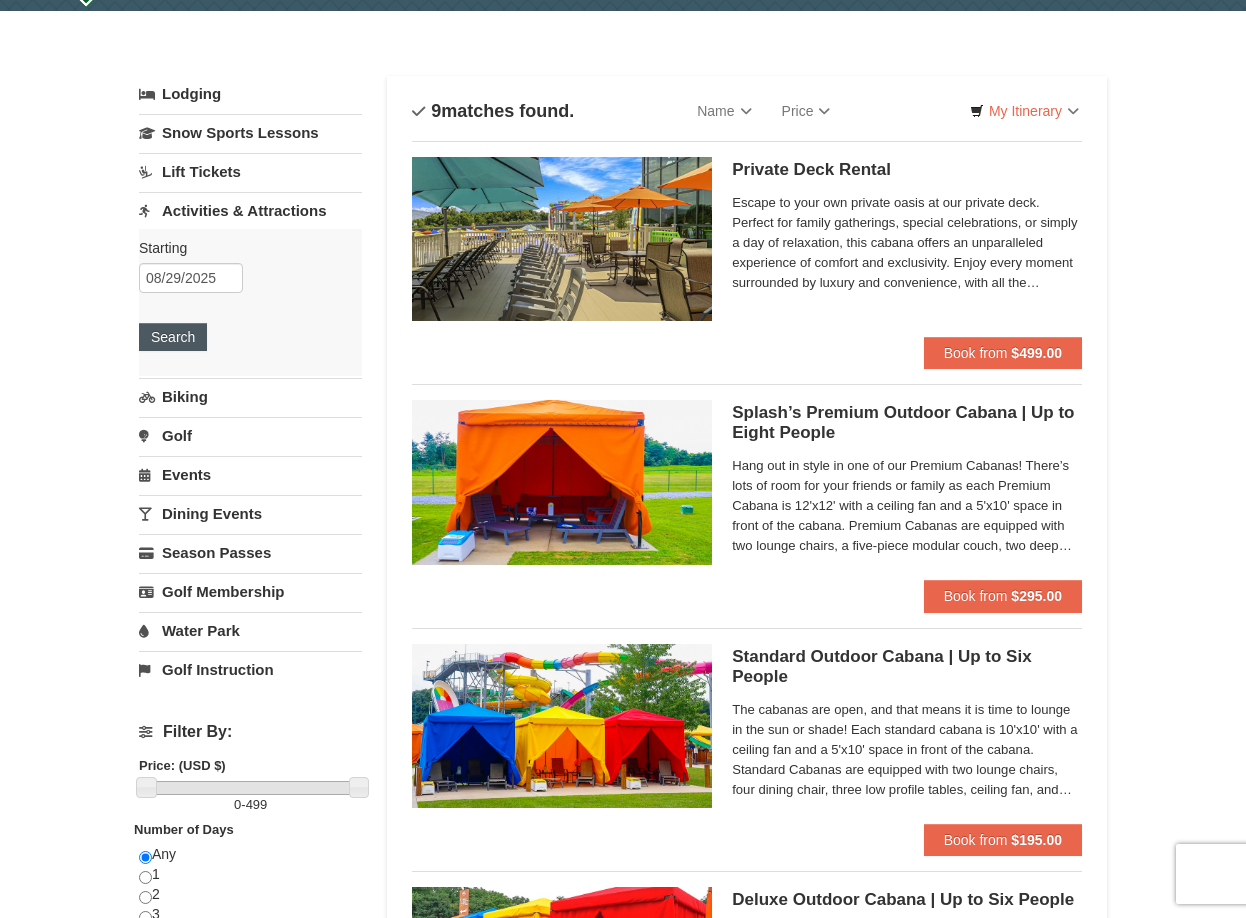 click on "Search" at bounding box center [173, 337] 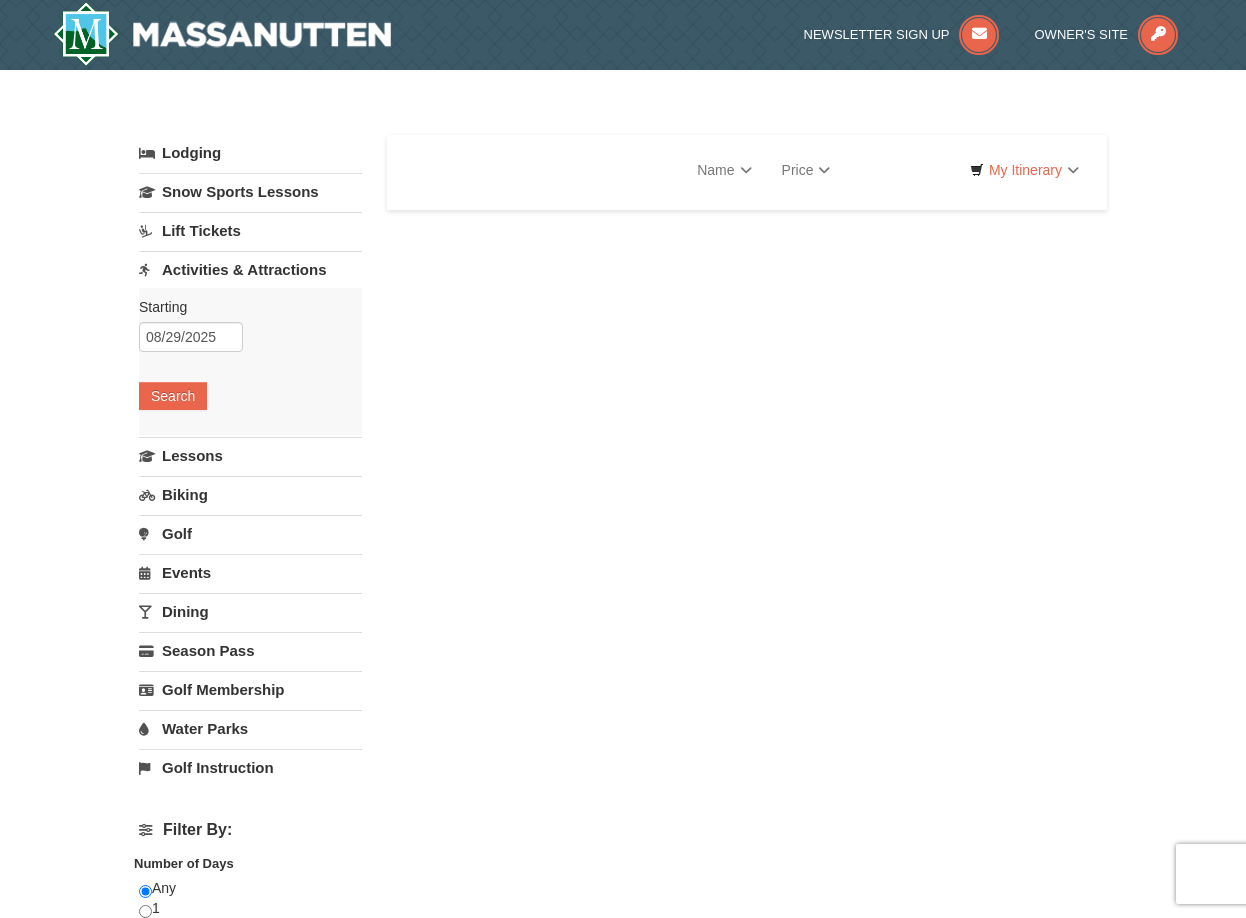 scroll, scrollTop: 0, scrollLeft: 0, axis: both 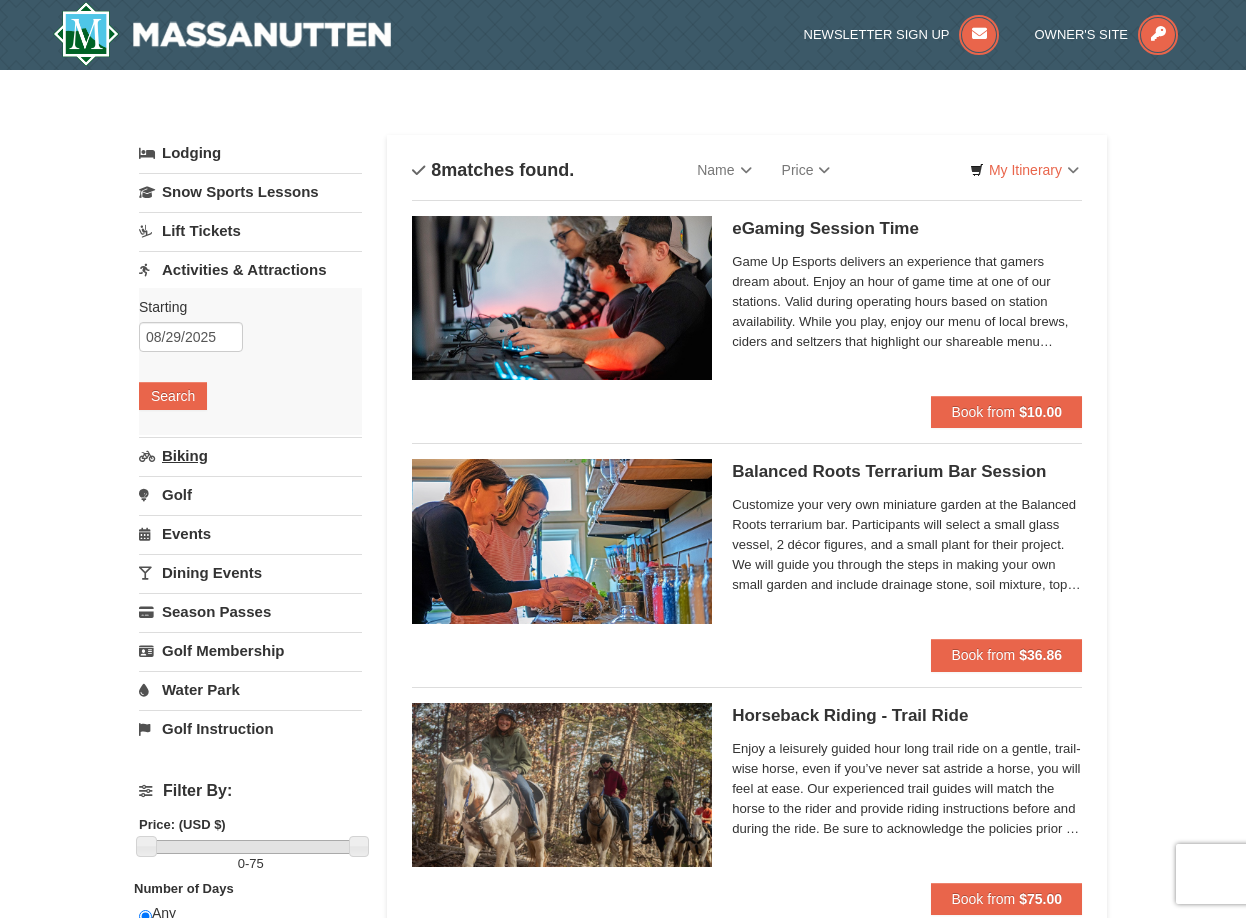 click on "Biking" at bounding box center [250, 455] 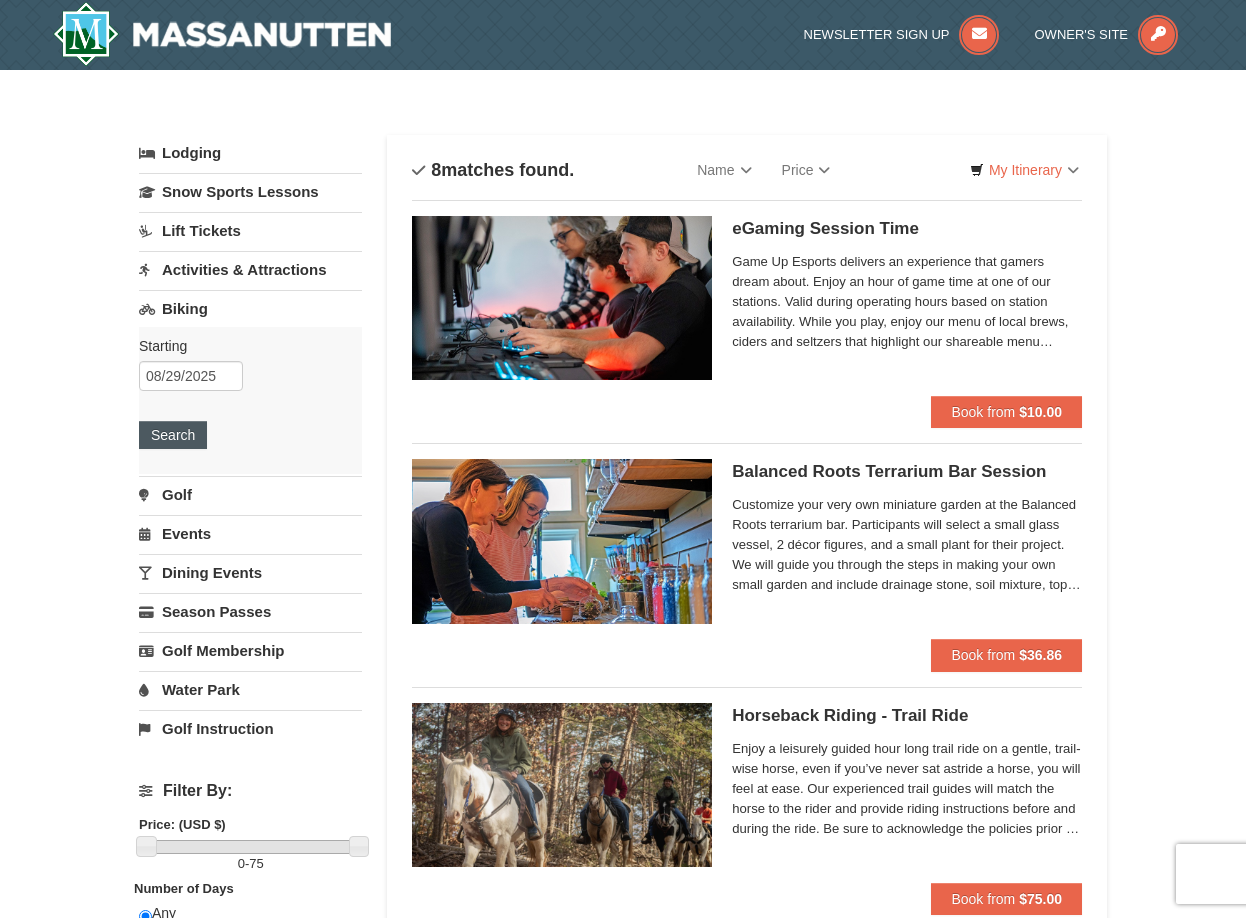 click on "Search" at bounding box center [173, 435] 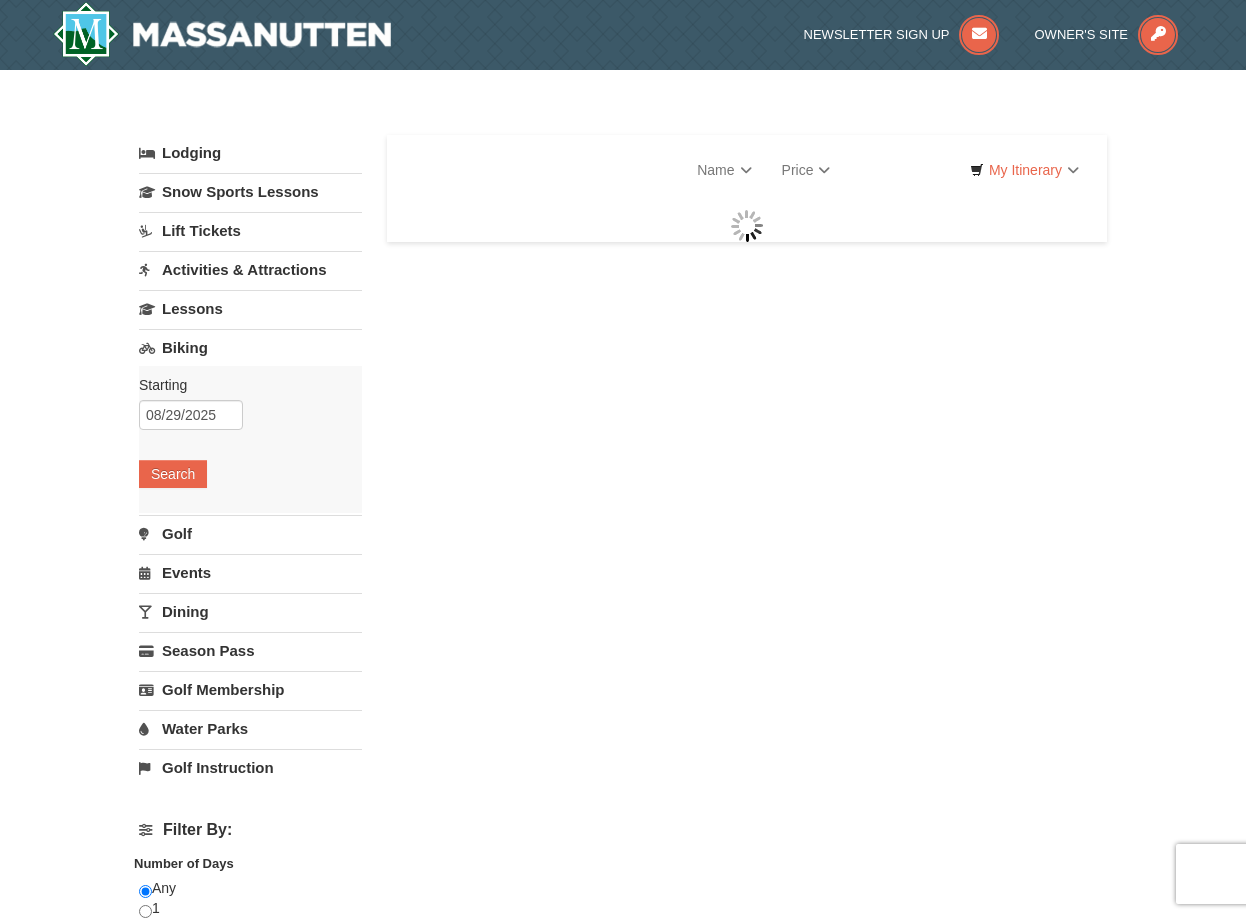 scroll, scrollTop: 0, scrollLeft: 0, axis: both 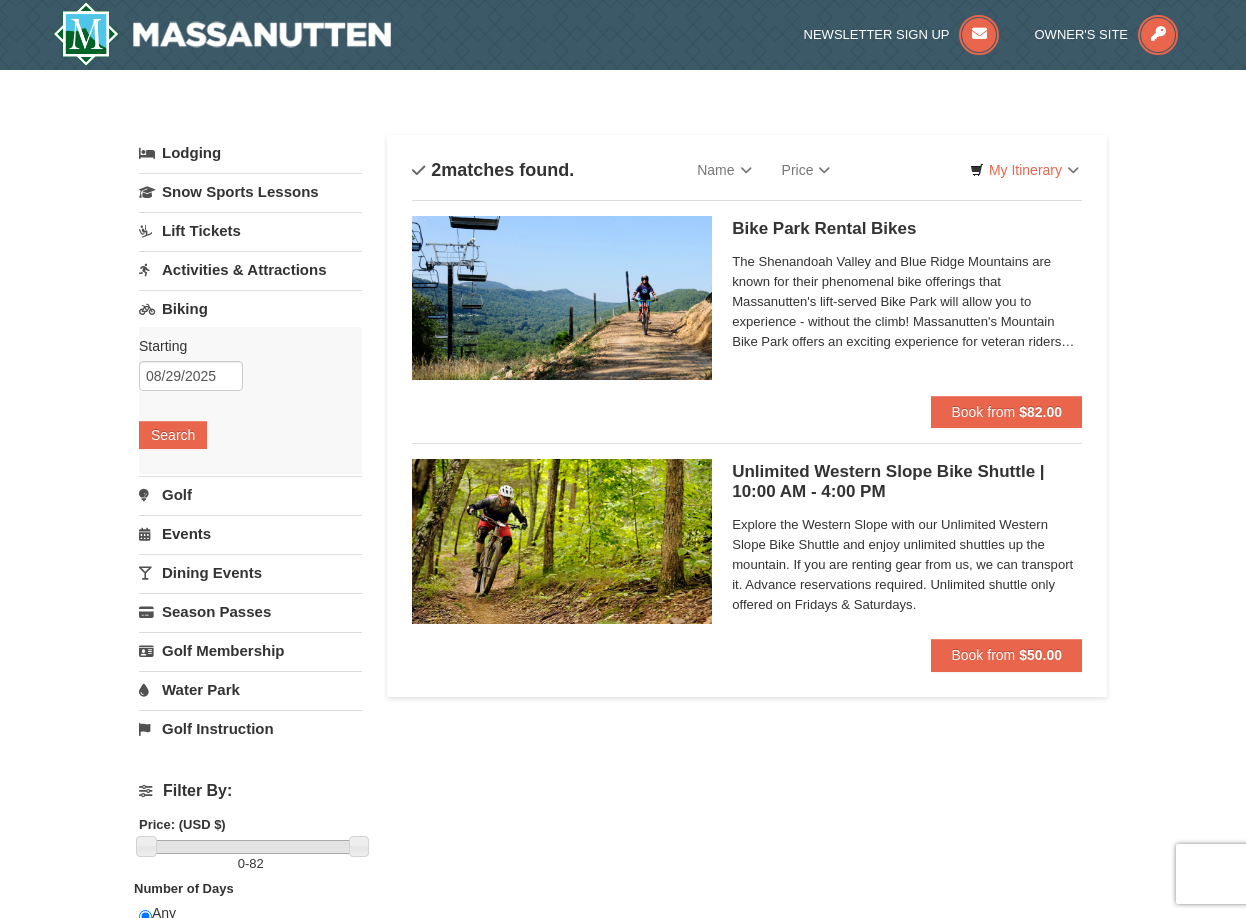 click at bounding box center [562, 298] 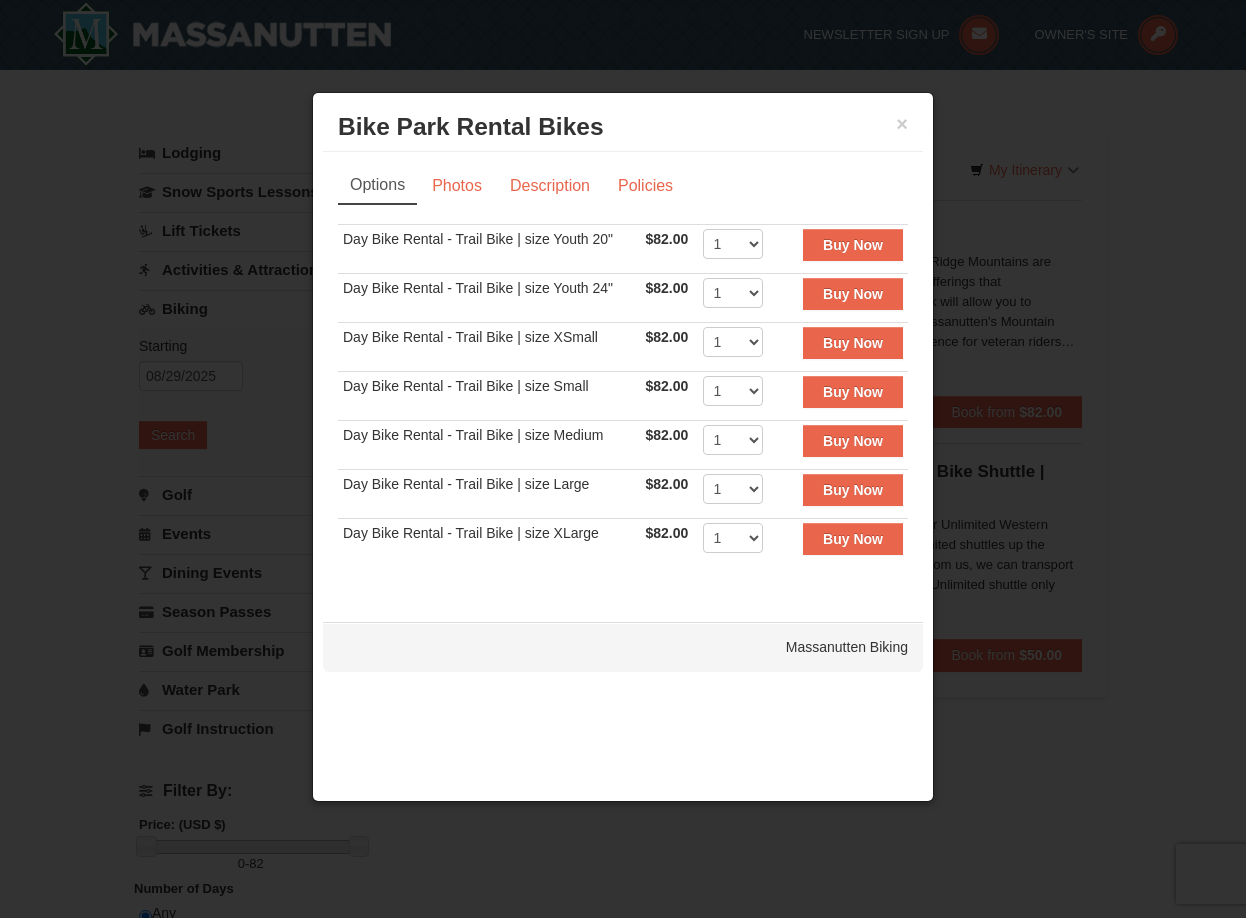 click at bounding box center [623, 459] 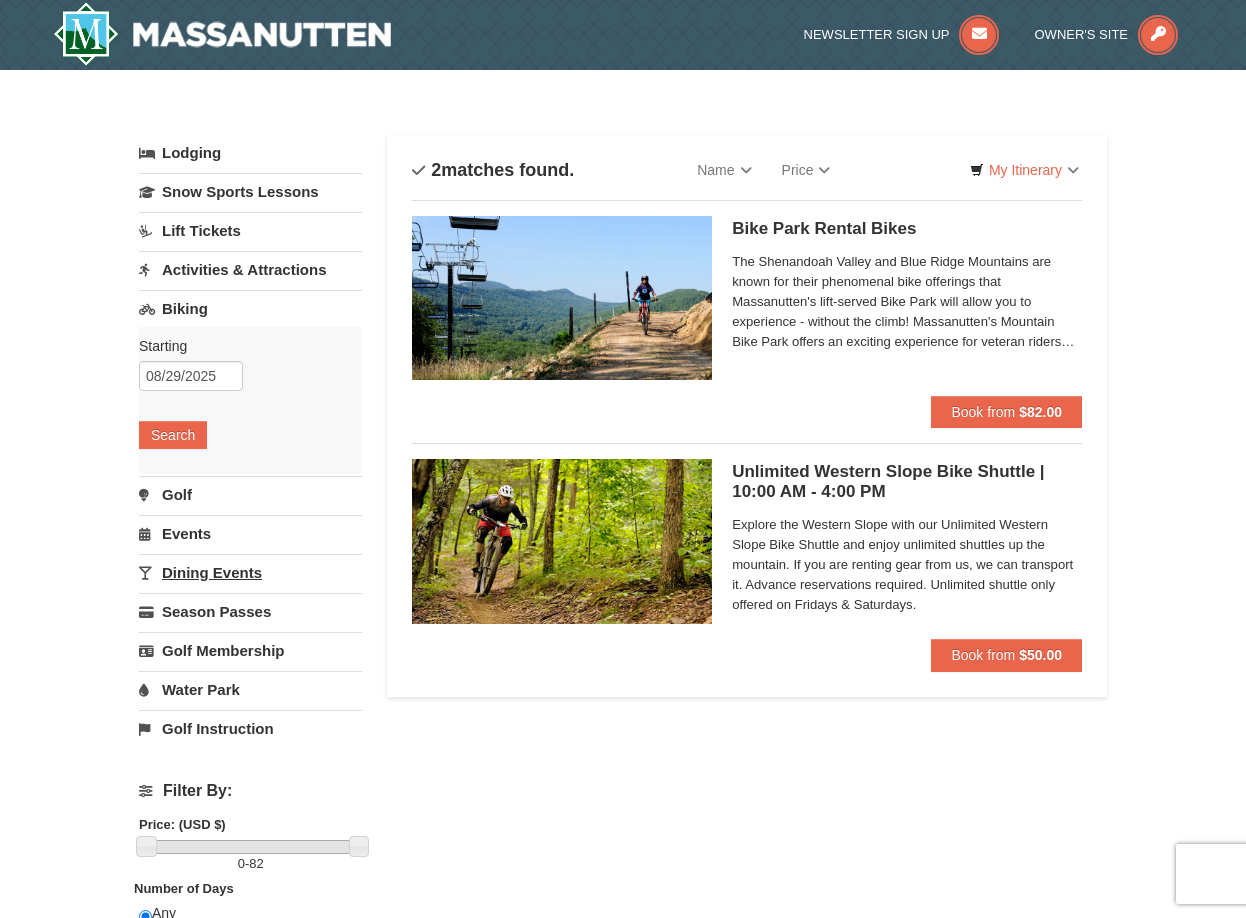 click on "Dining Events" at bounding box center (250, 572) 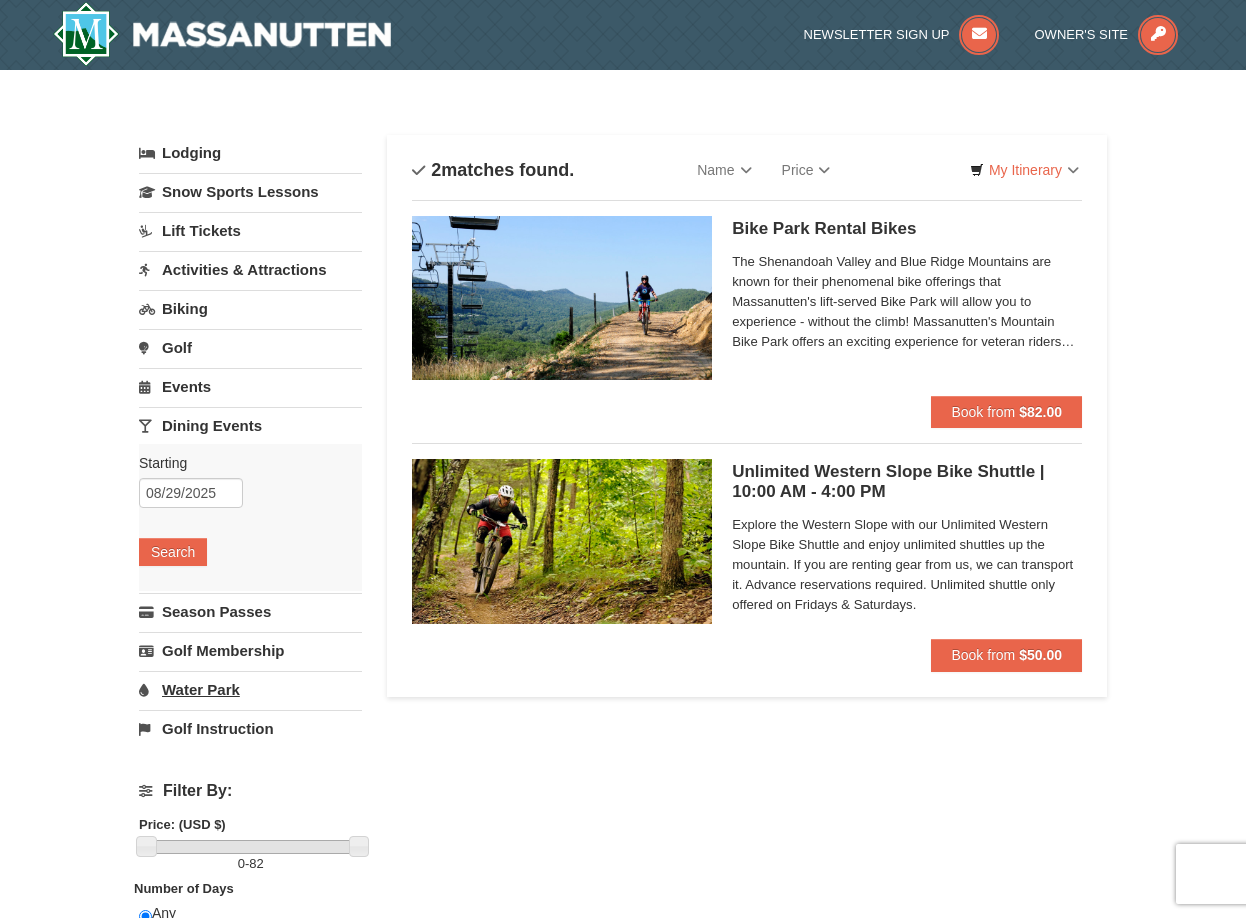 click on "Water Park" at bounding box center (250, 689) 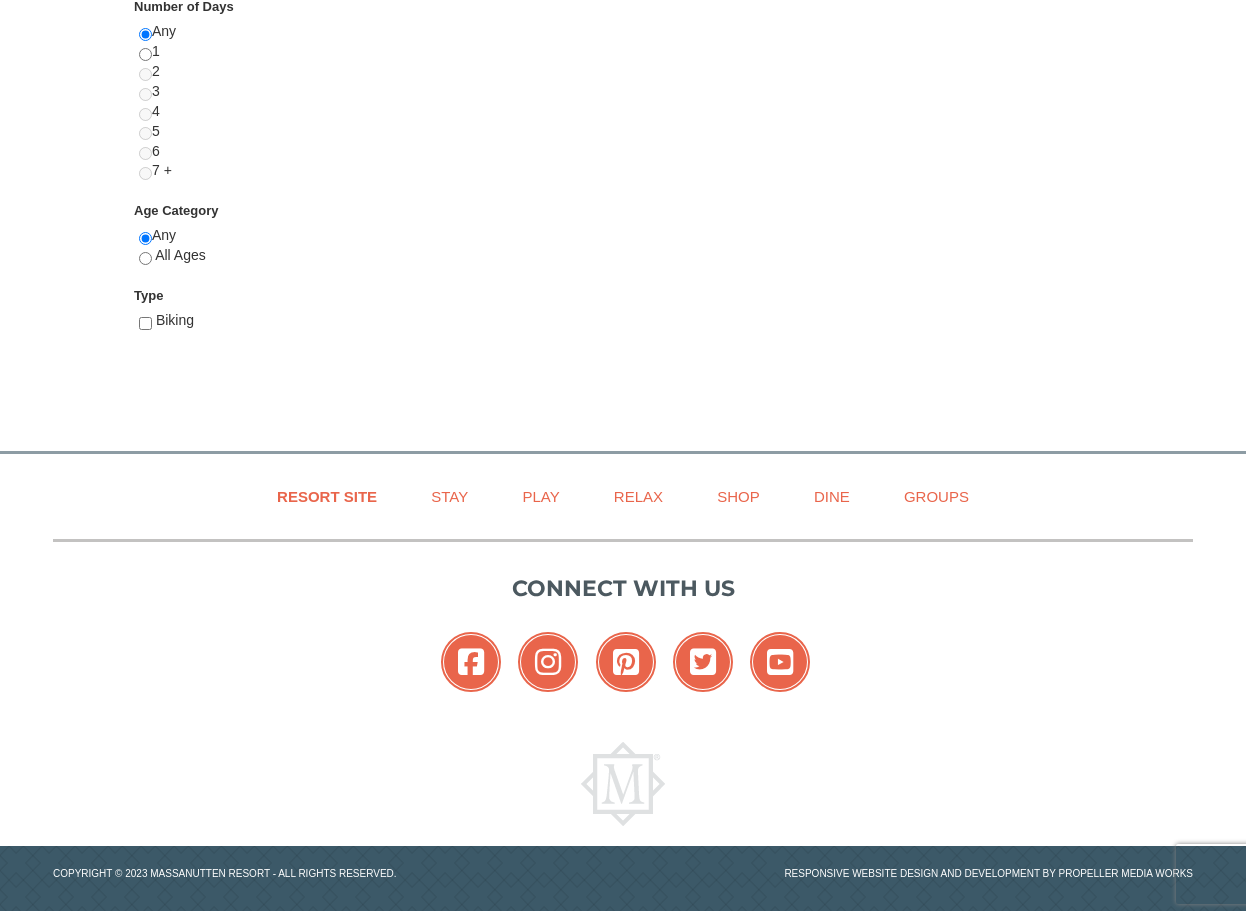 scroll, scrollTop: 0, scrollLeft: 0, axis: both 